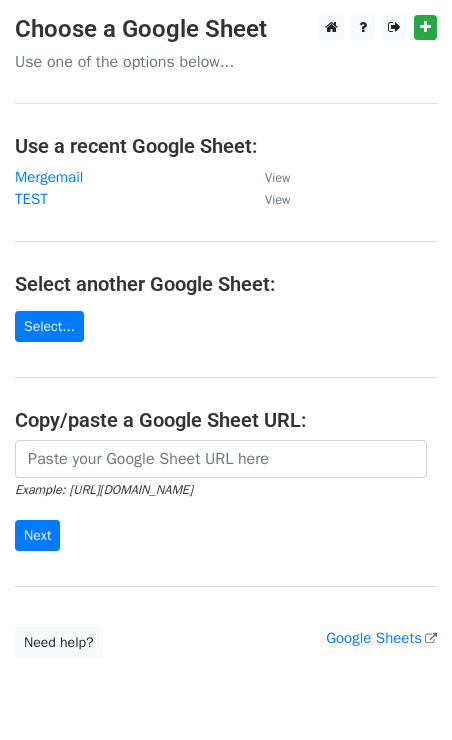 scroll, scrollTop: 0, scrollLeft: 0, axis: both 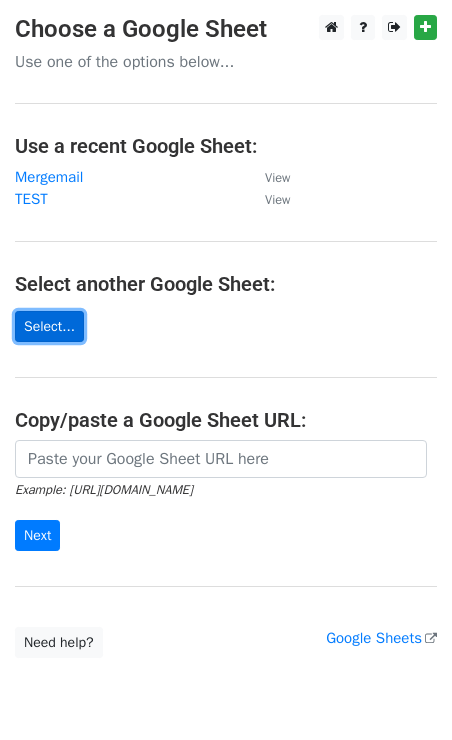 click on "Select..." at bounding box center (49, 326) 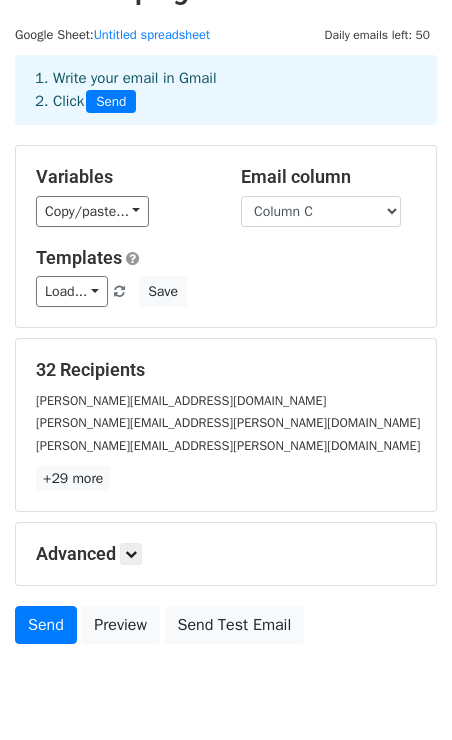 scroll, scrollTop: 48, scrollLeft: 0, axis: vertical 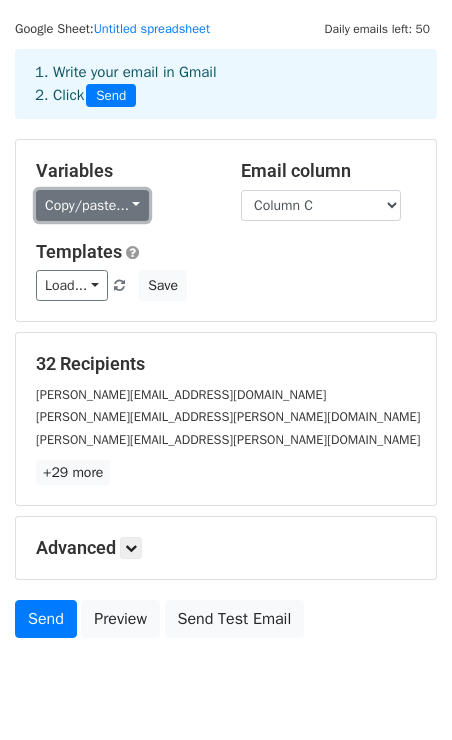 click on "Copy/paste..." at bounding box center [92, 205] 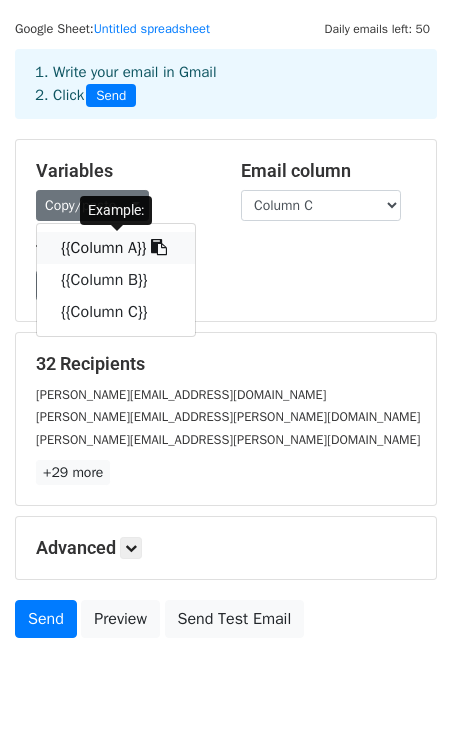 click on "{{Column A}}" at bounding box center [116, 248] 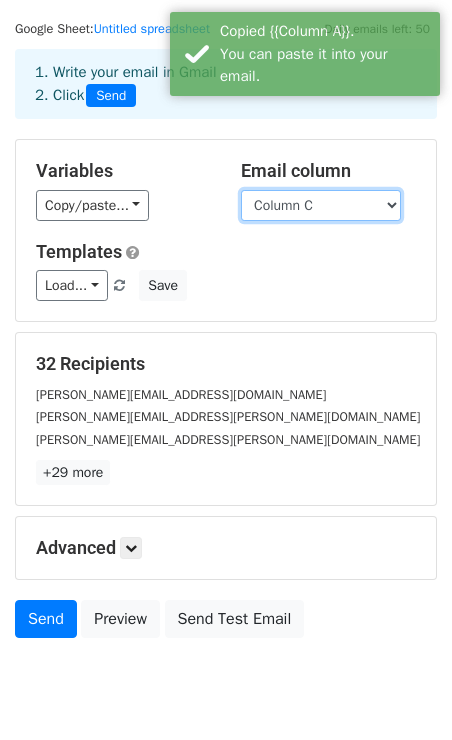 click on "Column A
Column B
Column C" at bounding box center (321, 205) 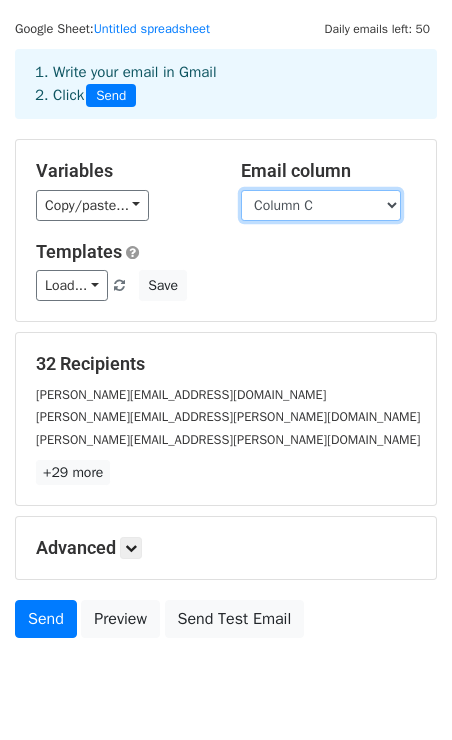 click on "Column A
Column B
Column C" at bounding box center [321, 205] 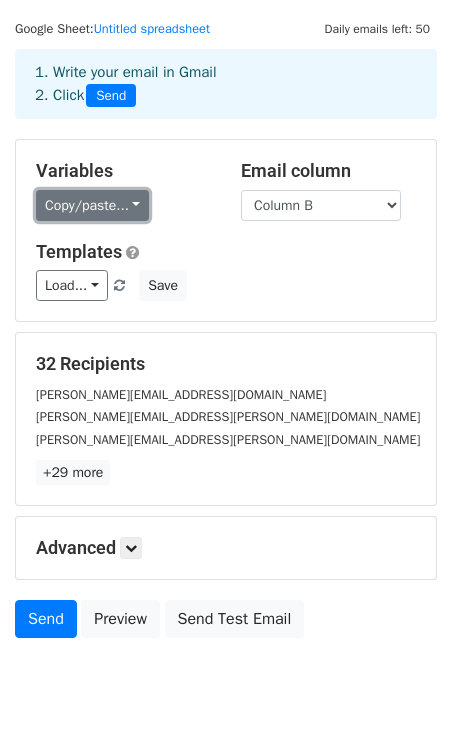 click on "Copy/paste..." at bounding box center [92, 205] 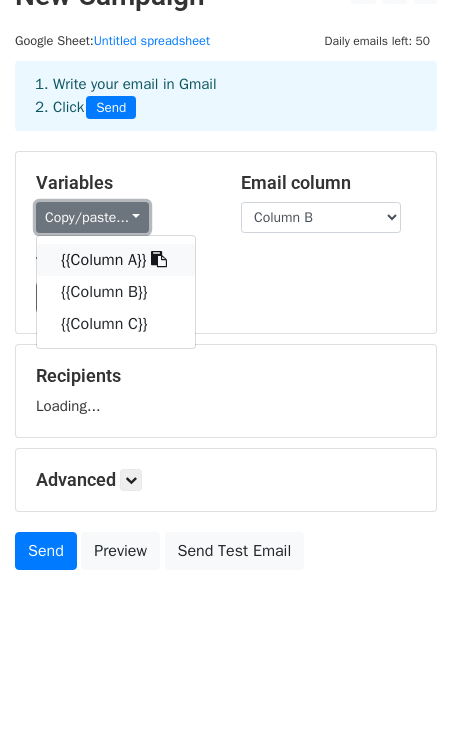 scroll, scrollTop: 48, scrollLeft: 0, axis: vertical 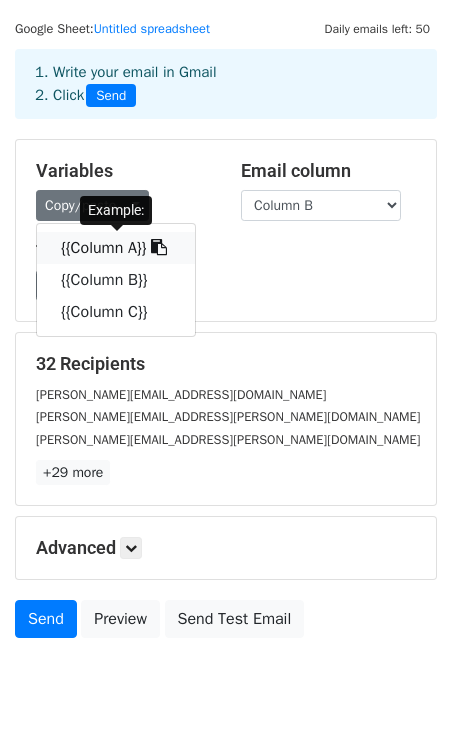 click on "{{Column A}}" at bounding box center [116, 248] 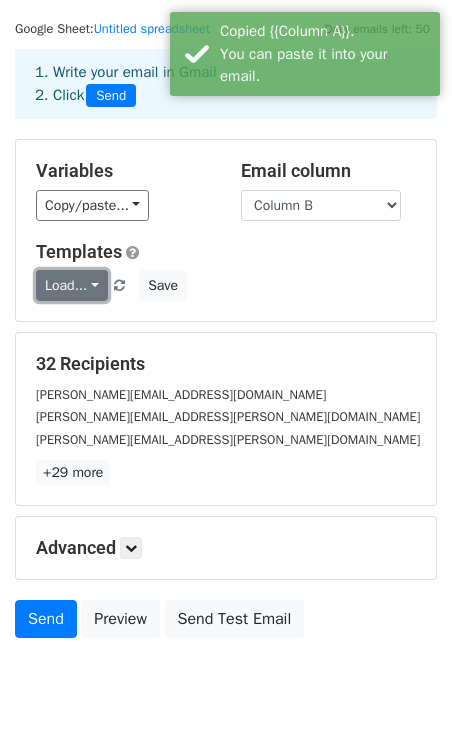 click on "Load..." at bounding box center [72, 285] 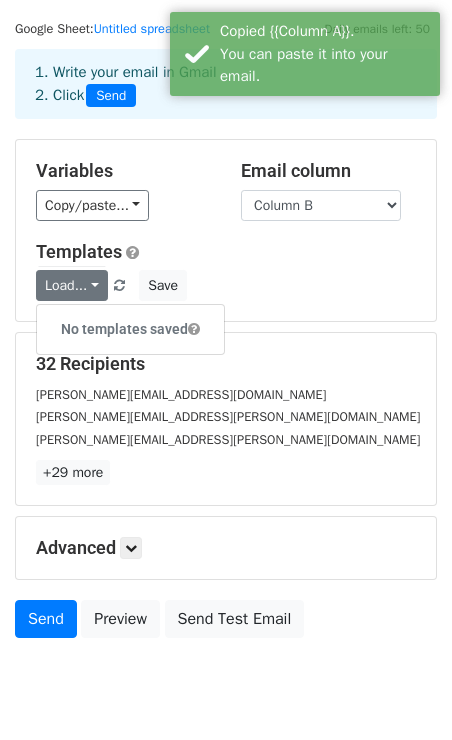 click on "Templates" at bounding box center [226, 252] 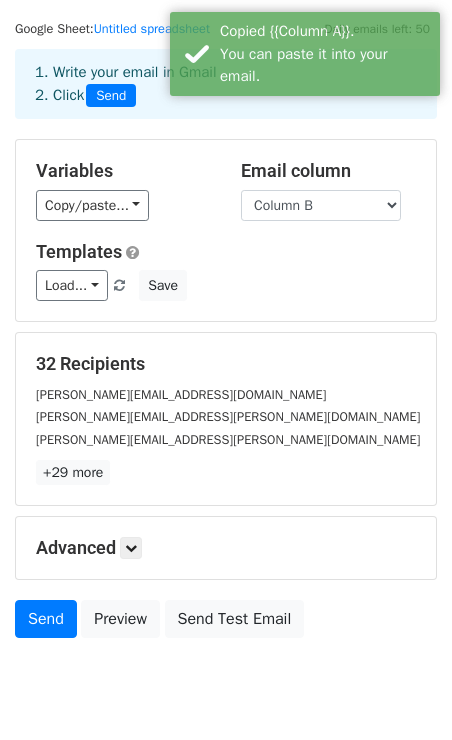 scroll, scrollTop: 116, scrollLeft: 0, axis: vertical 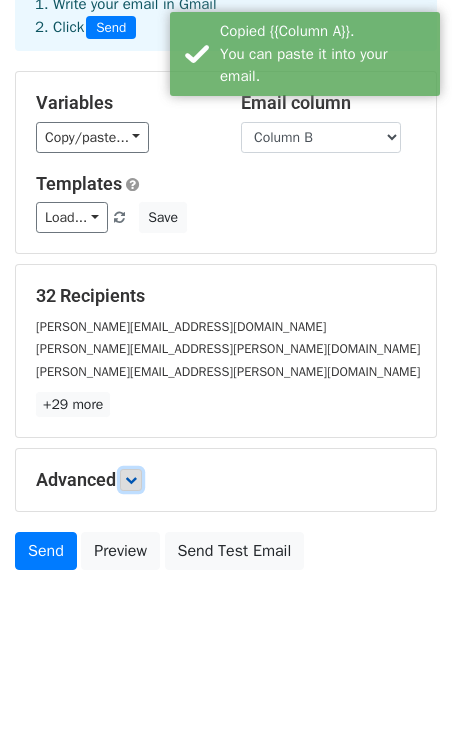 click at bounding box center [131, 480] 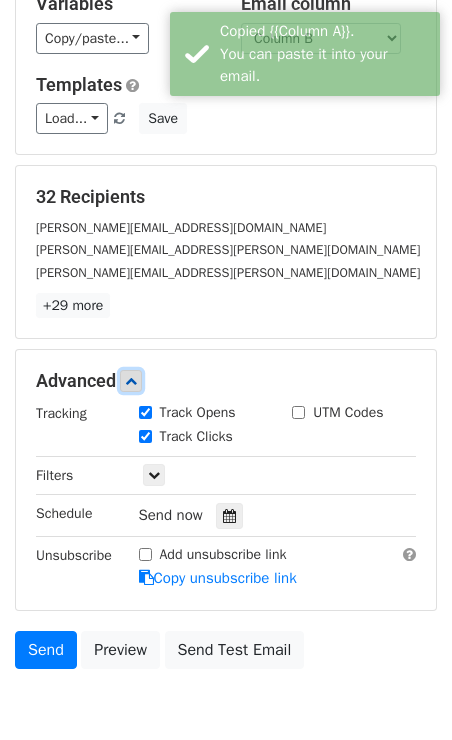 scroll, scrollTop: 312, scrollLeft: 0, axis: vertical 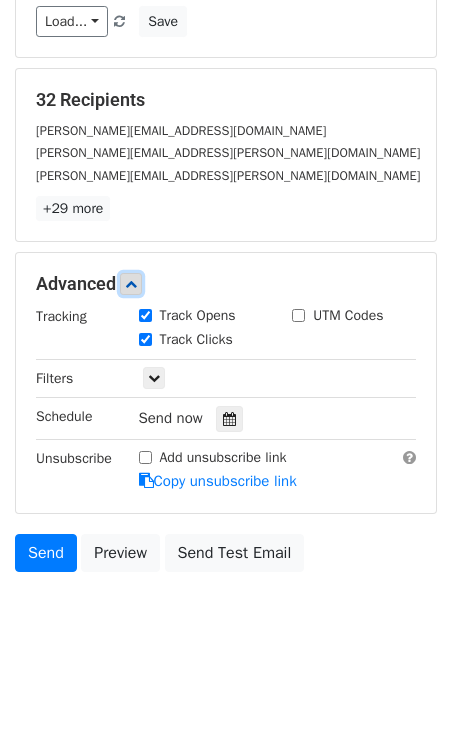 click at bounding box center [131, 284] 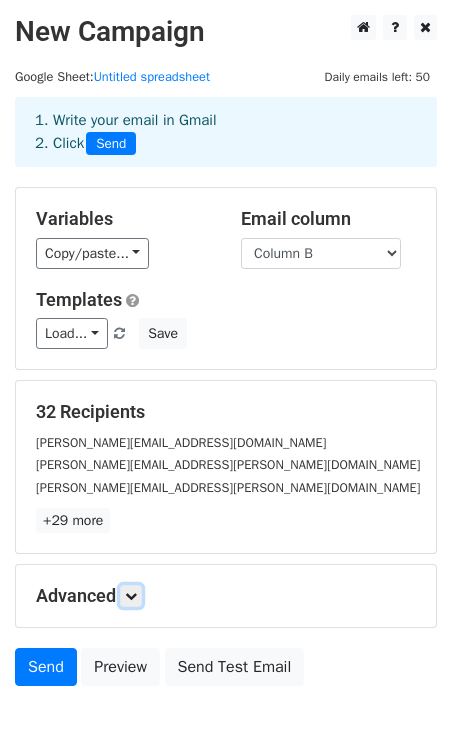 scroll, scrollTop: 116, scrollLeft: 0, axis: vertical 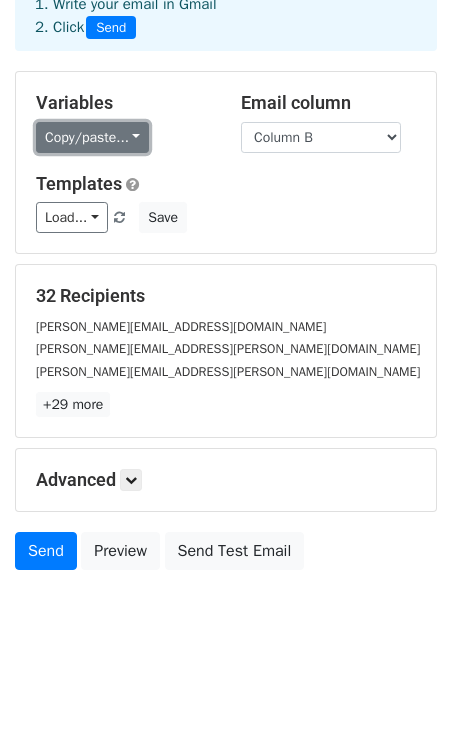 click on "Copy/paste..." at bounding box center (92, 137) 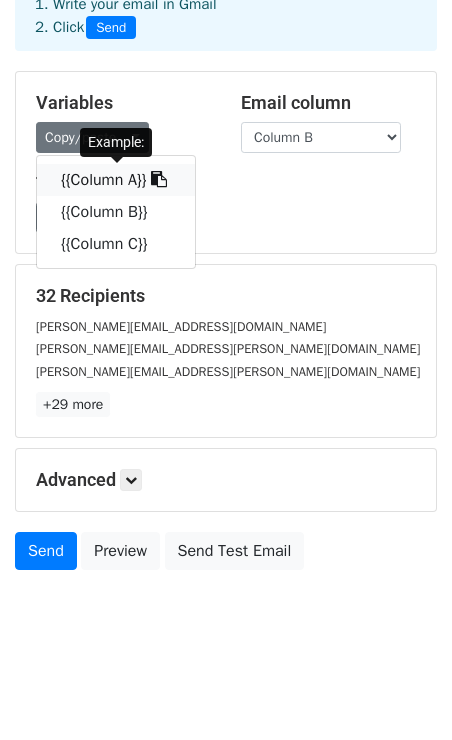 click at bounding box center [159, 179] 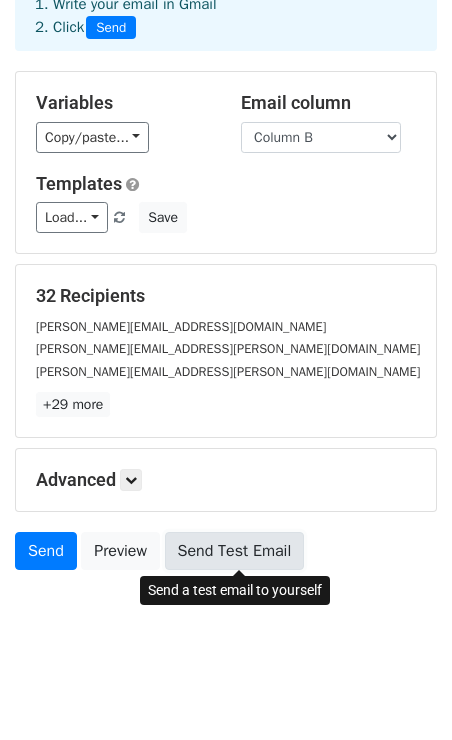 click on "Send Test Email" at bounding box center [235, 551] 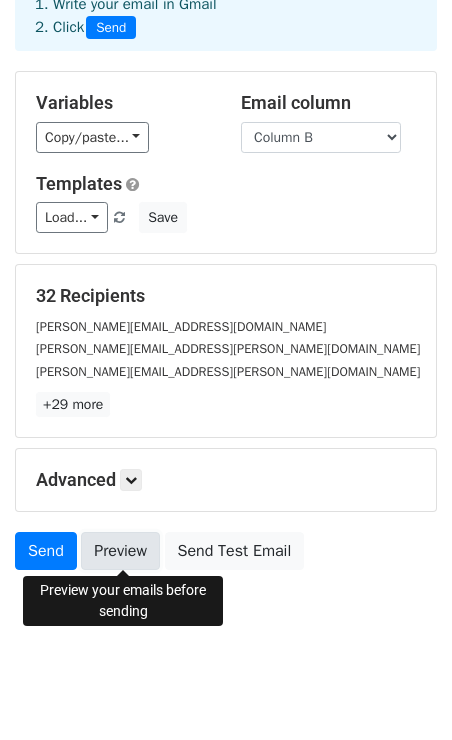 click on "Preview" at bounding box center [120, 551] 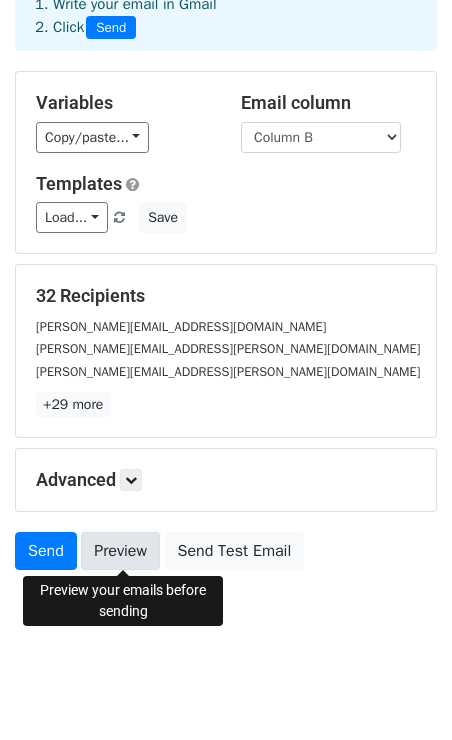click on "Preview" at bounding box center [120, 551] 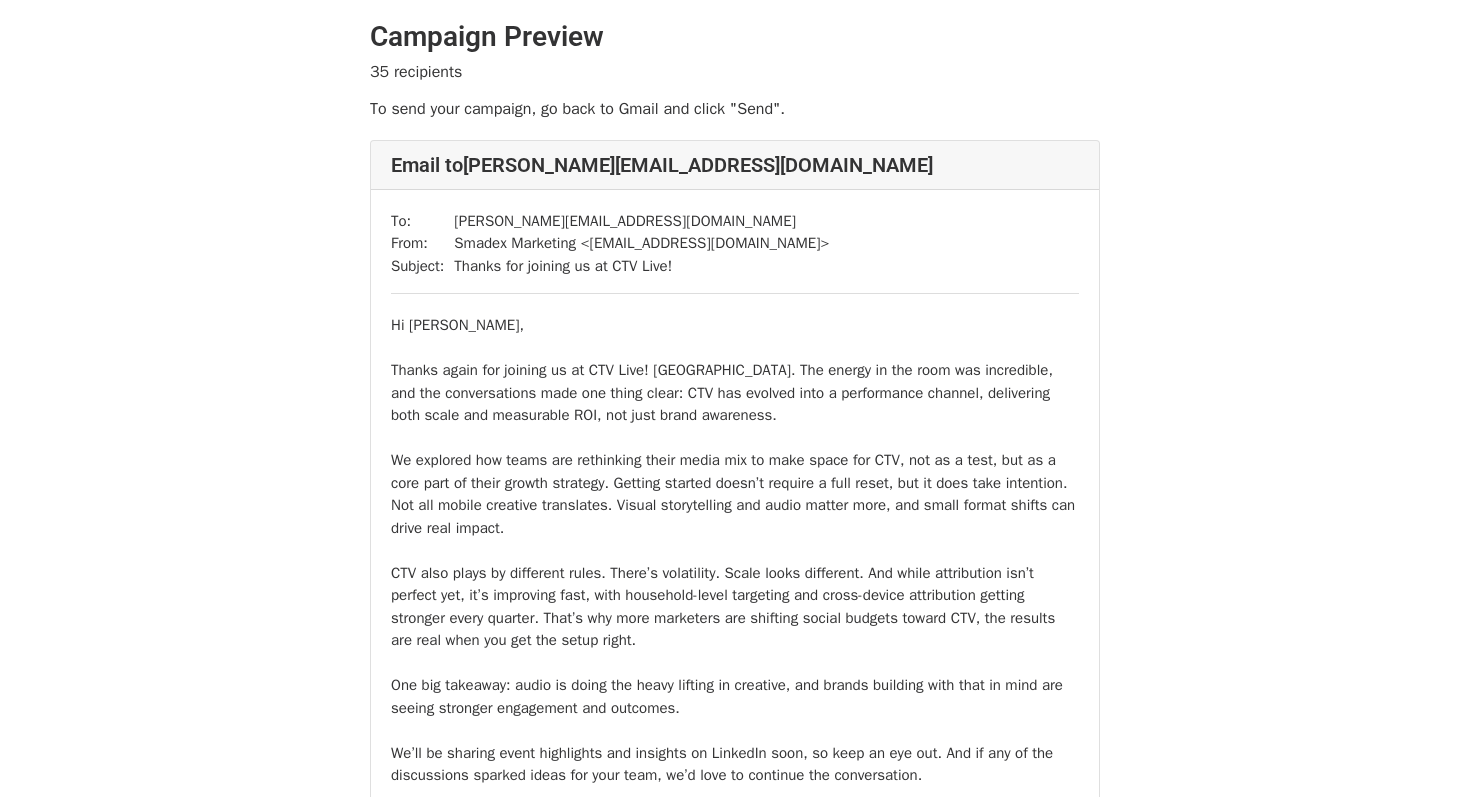 scroll, scrollTop: 0, scrollLeft: 0, axis: both 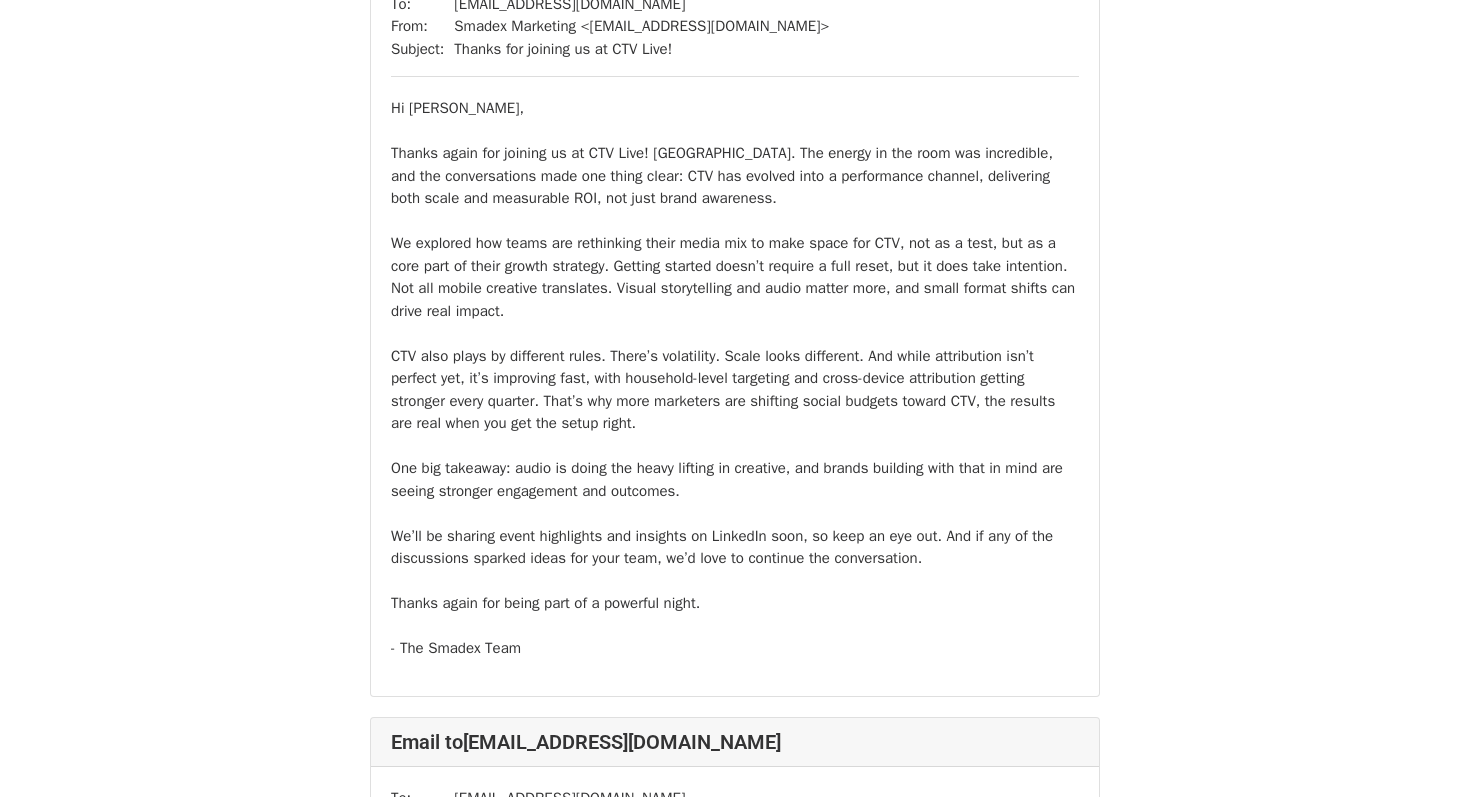 click on "Hi Jon, Thanks again for joining us at CTV Live! Hollywood. The energy in the room was incredible, and the conversations made one thing clear: CTV has evolved into a performance channel, delivering both scale and measurable ROI, not just brand awareness. We explored how teams are rethinking their media mix to make space for CTV, not as a test, but as a core part of their growth strategy. Getting started doesn’t require a full reset, but it does take intention. Not all mobile creative translates. Visual storytelling and audio matter more, and small format shifts can drive real impact. CTV also plays by different rules. There’s volatility. Scale looks different. And while attribution isn’t perfect yet, it’s improving fast, with household-level targeting and cross-device attribution getting stronger every quarter. That’s why more marketers are shifting social budgets toward CTV, the results are real when you get the setup right. Thanks again for being part of a powerful night. - The Smadex Team" at bounding box center [735, 378] 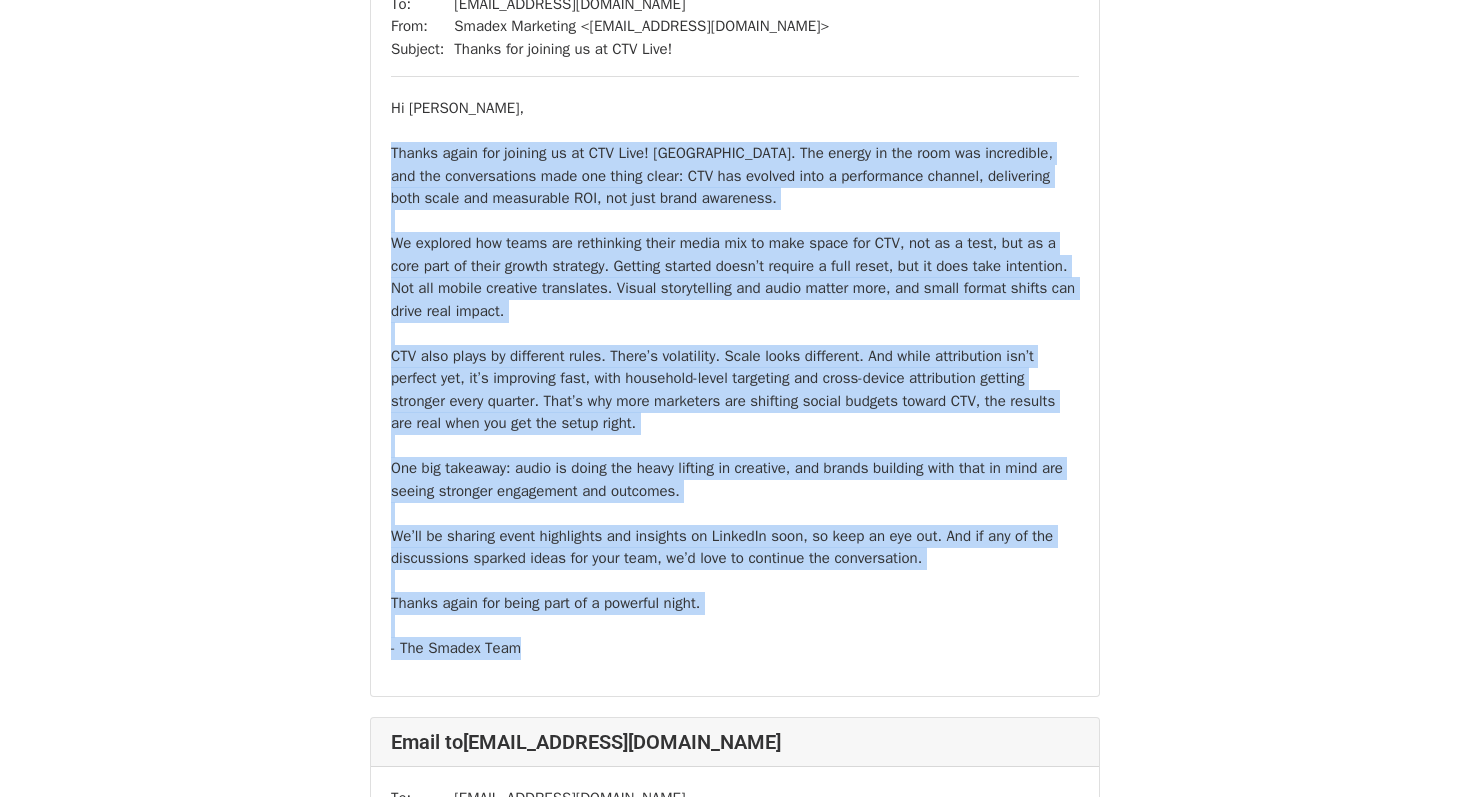 drag, startPoint x: 622, startPoint y: 548, endPoint x: 394, endPoint y: 53, distance: 544.9853 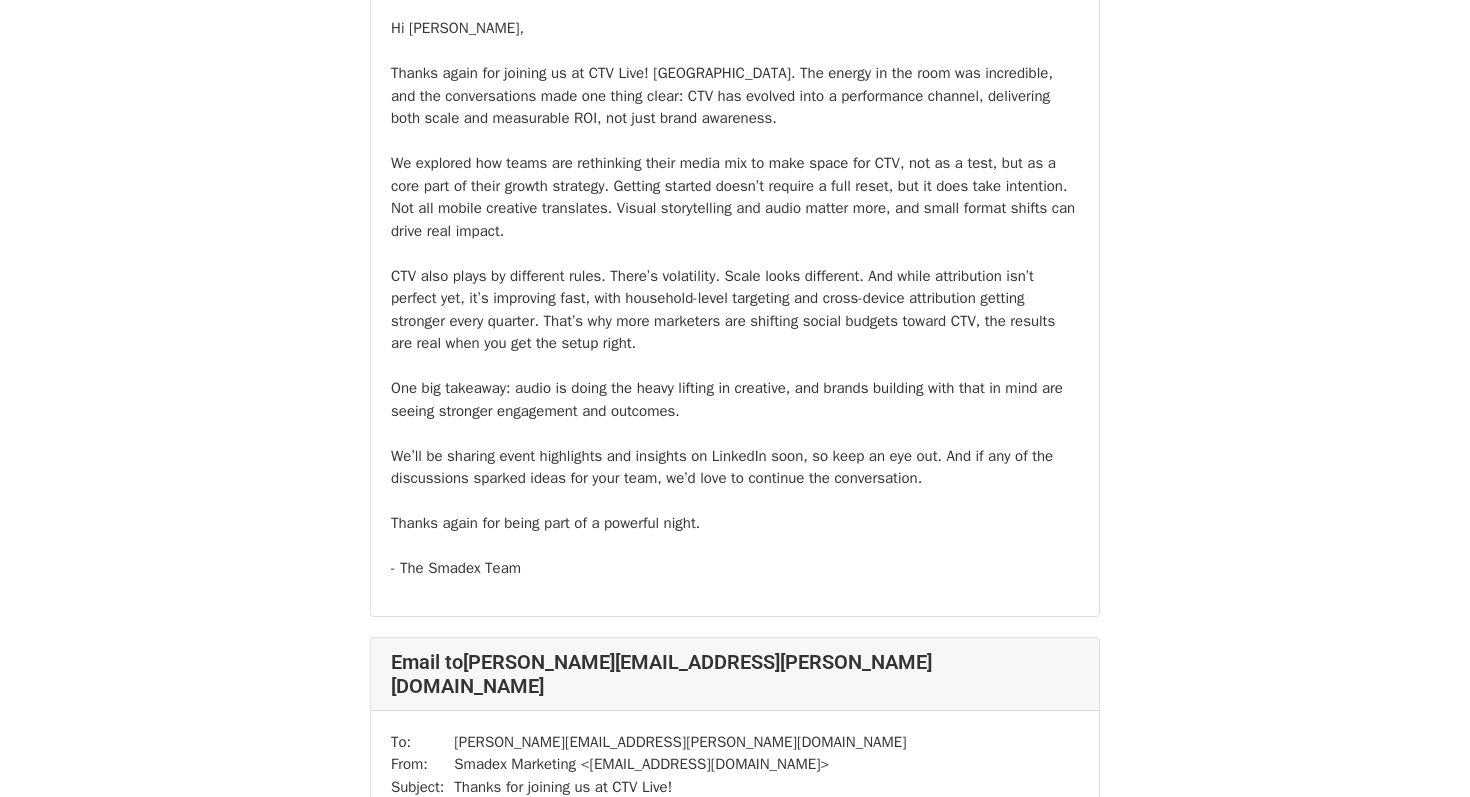 scroll, scrollTop: 0, scrollLeft: 0, axis: both 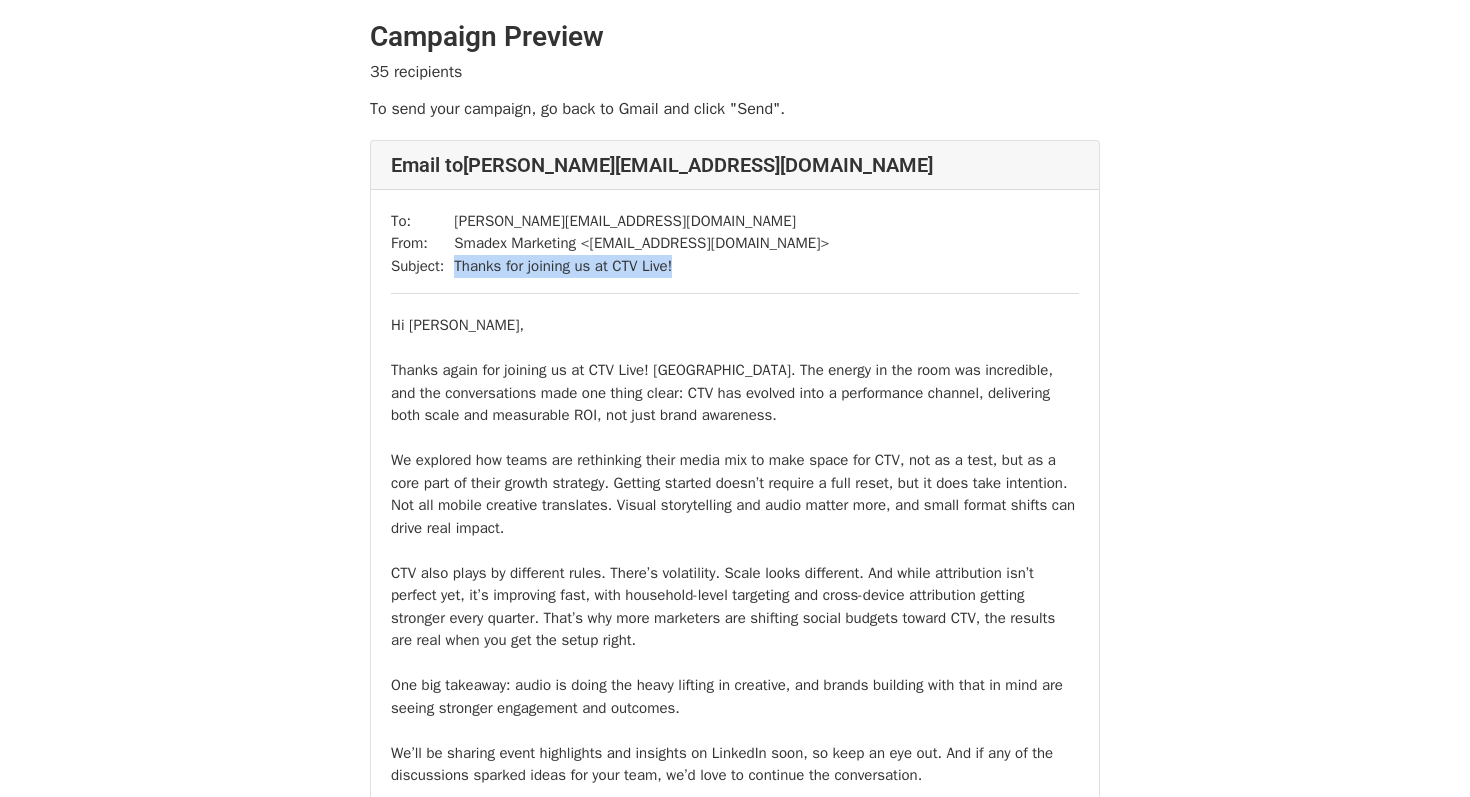 drag, startPoint x: 718, startPoint y: 268, endPoint x: 458, endPoint y: 267, distance: 260.00192 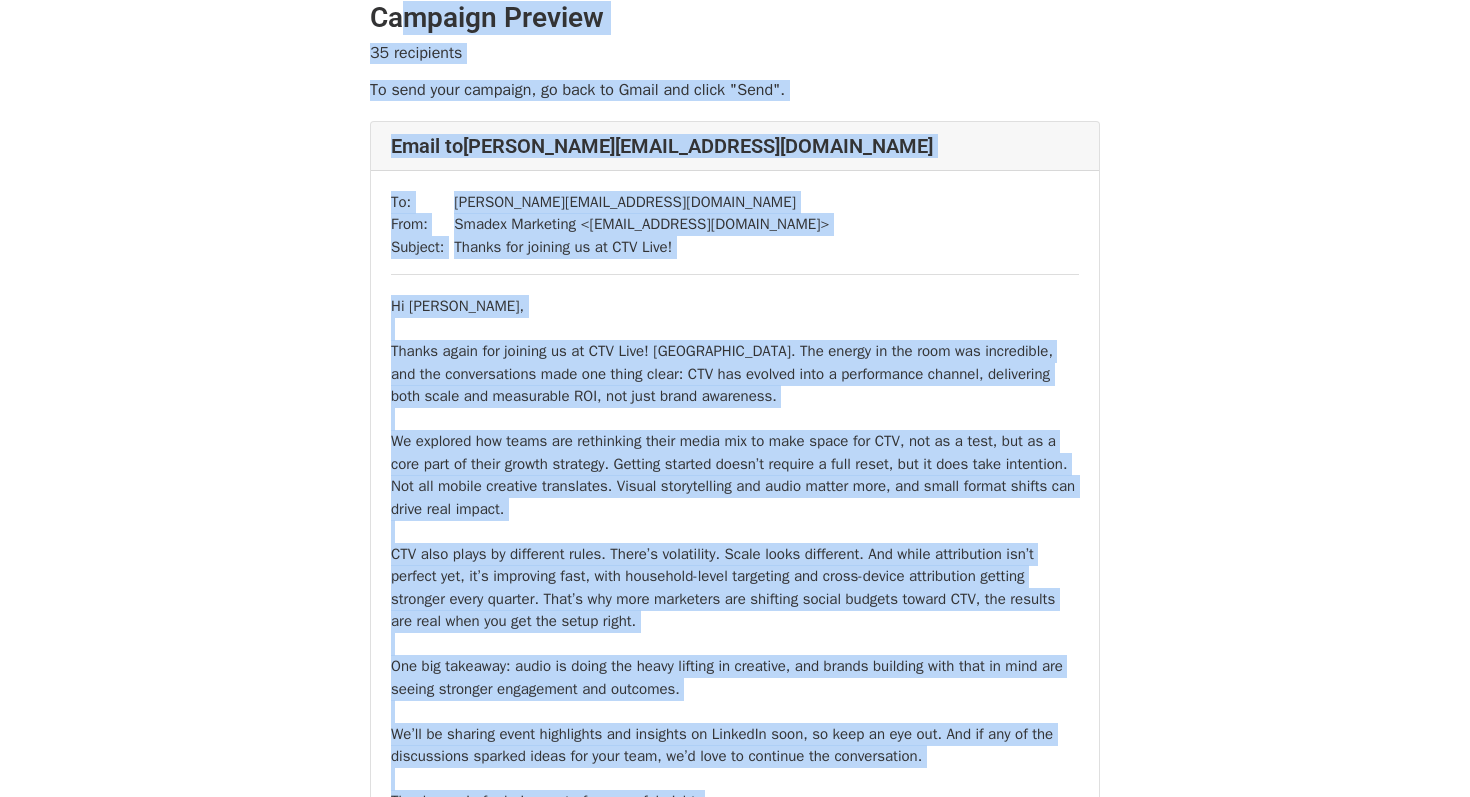 scroll, scrollTop: 0, scrollLeft: 0, axis: both 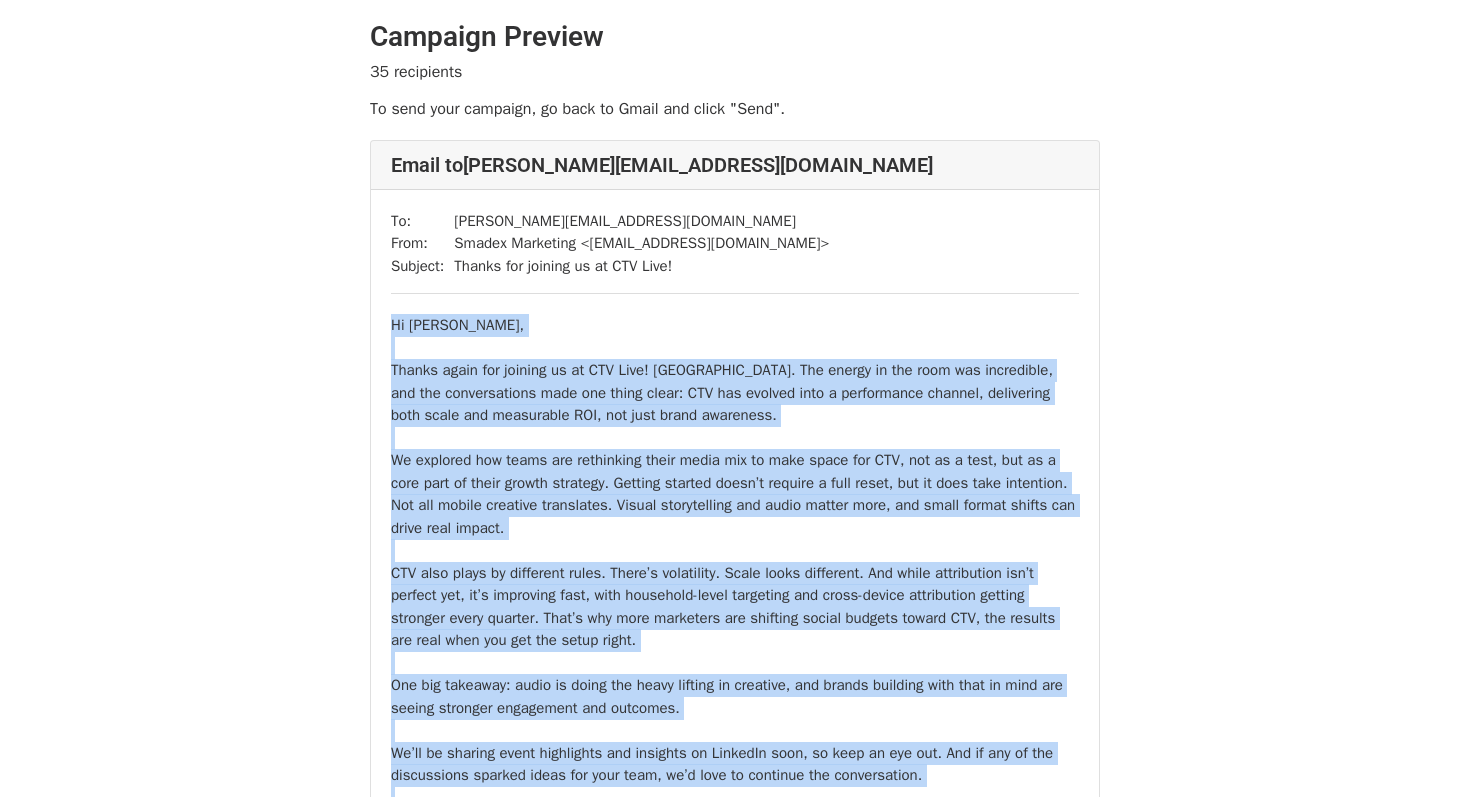 drag, startPoint x: 657, startPoint y: 435, endPoint x: 377, endPoint y: 336, distance: 296.98654 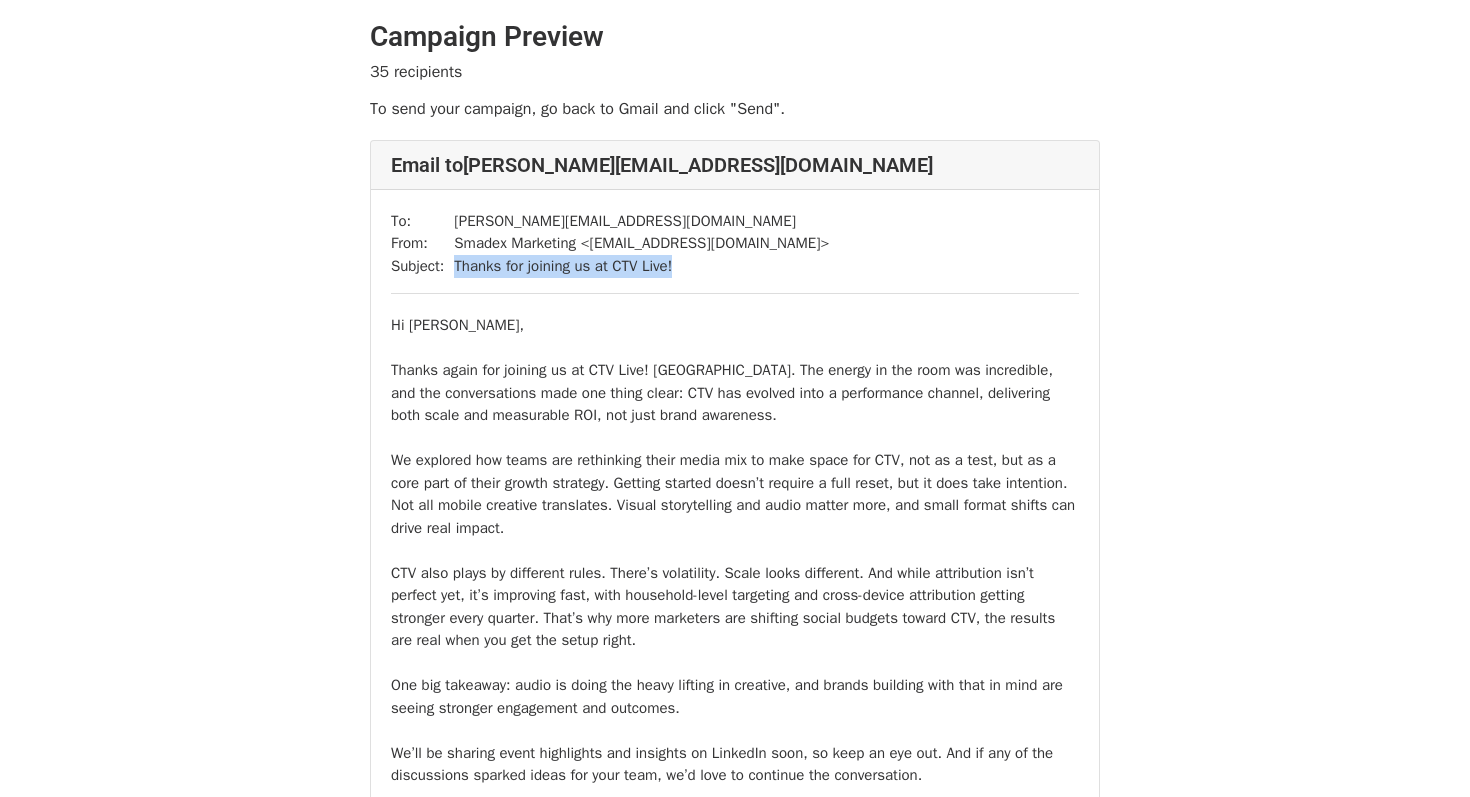 drag, startPoint x: 680, startPoint y: 268, endPoint x: 460, endPoint y: 267, distance: 220.00227 